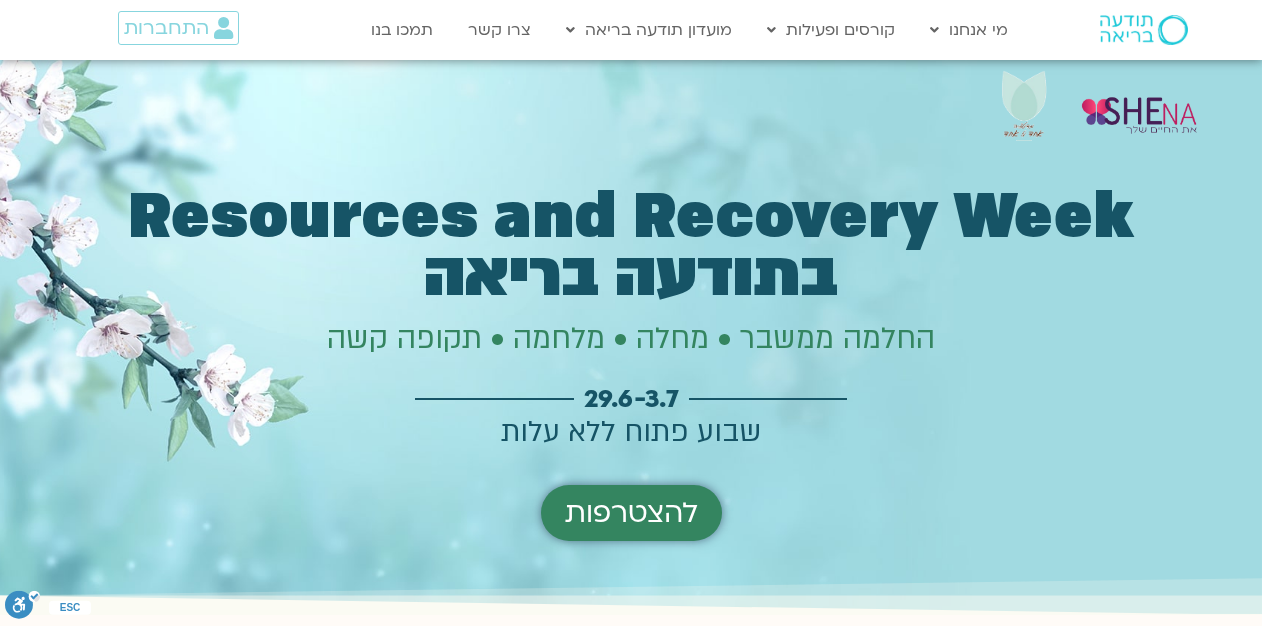 scroll, scrollTop: 0, scrollLeft: 0, axis: both 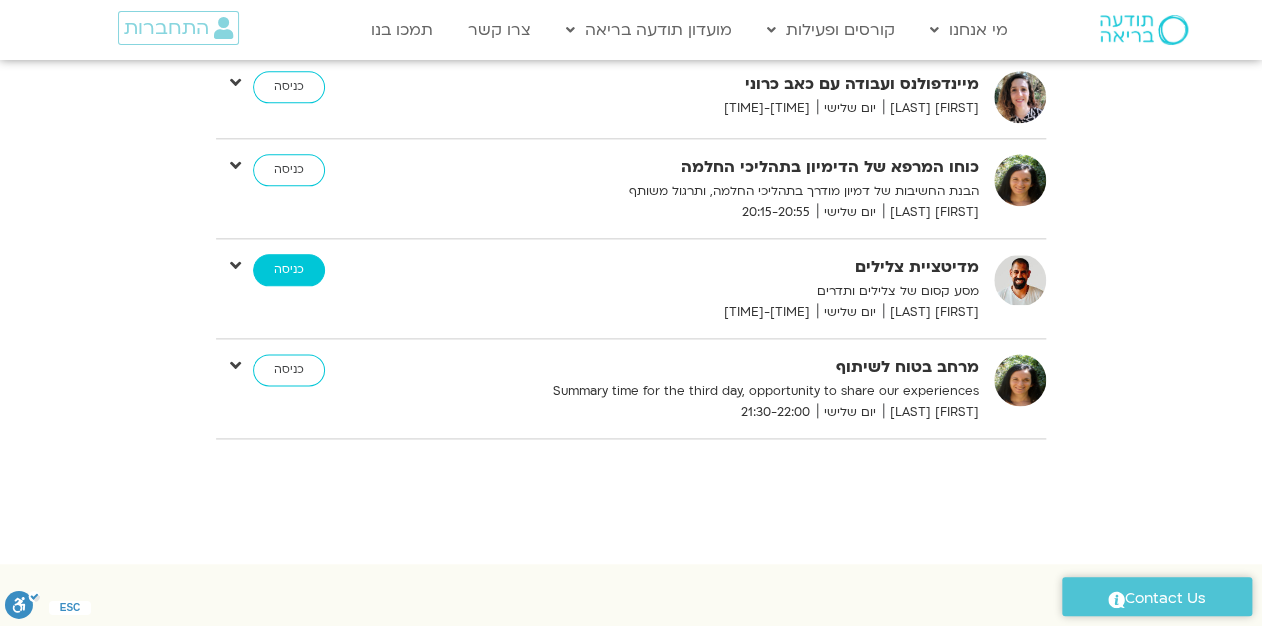 click on "כניסה" at bounding box center [289, 270] 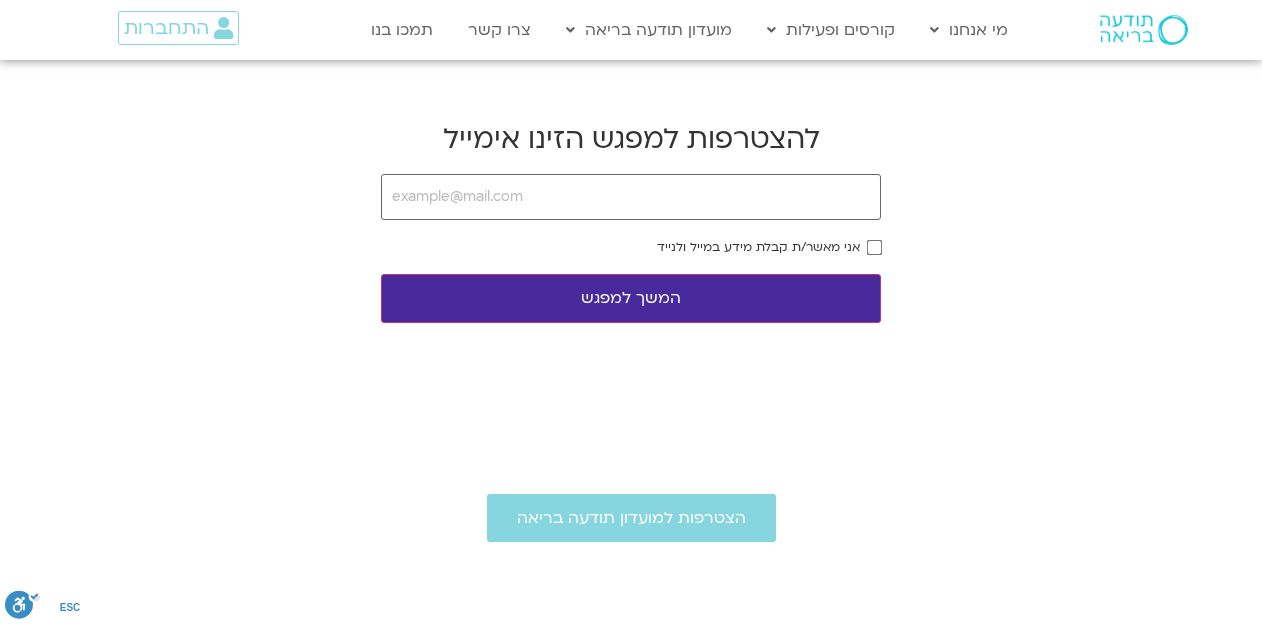 scroll, scrollTop: 0, scrollLeft: 0, axis: both 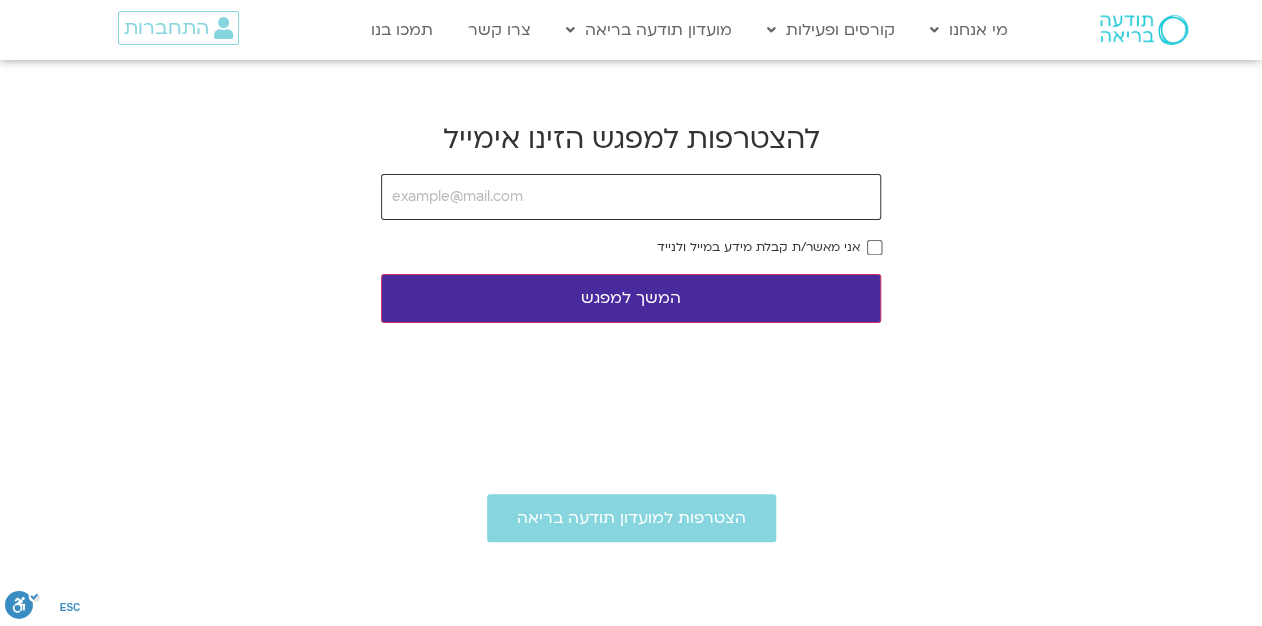 click at bounding box center [631, 197] 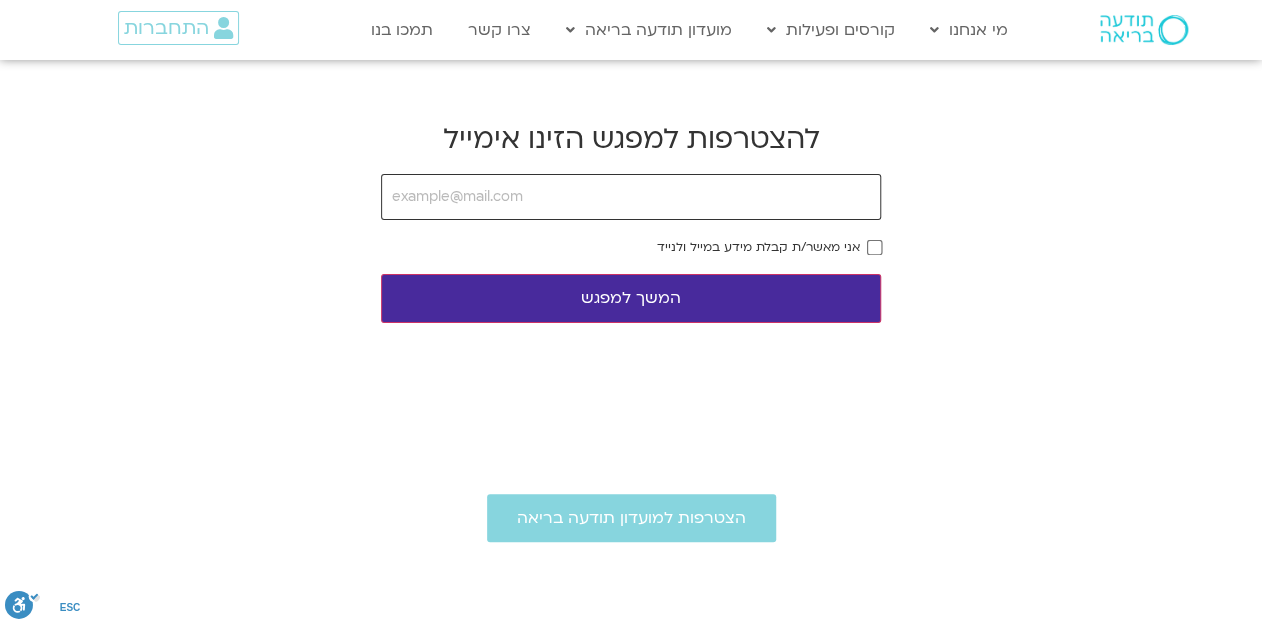 type on "[EMAIL]" 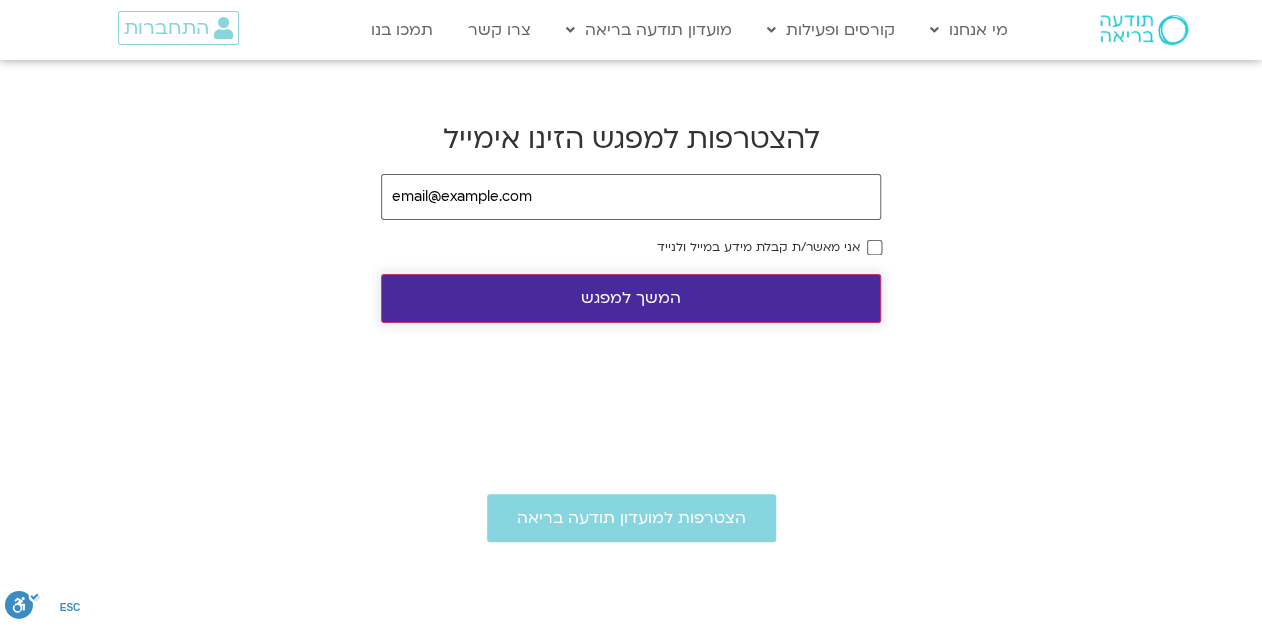 click on "המשך למפגש" at bounding box center (631, 298) 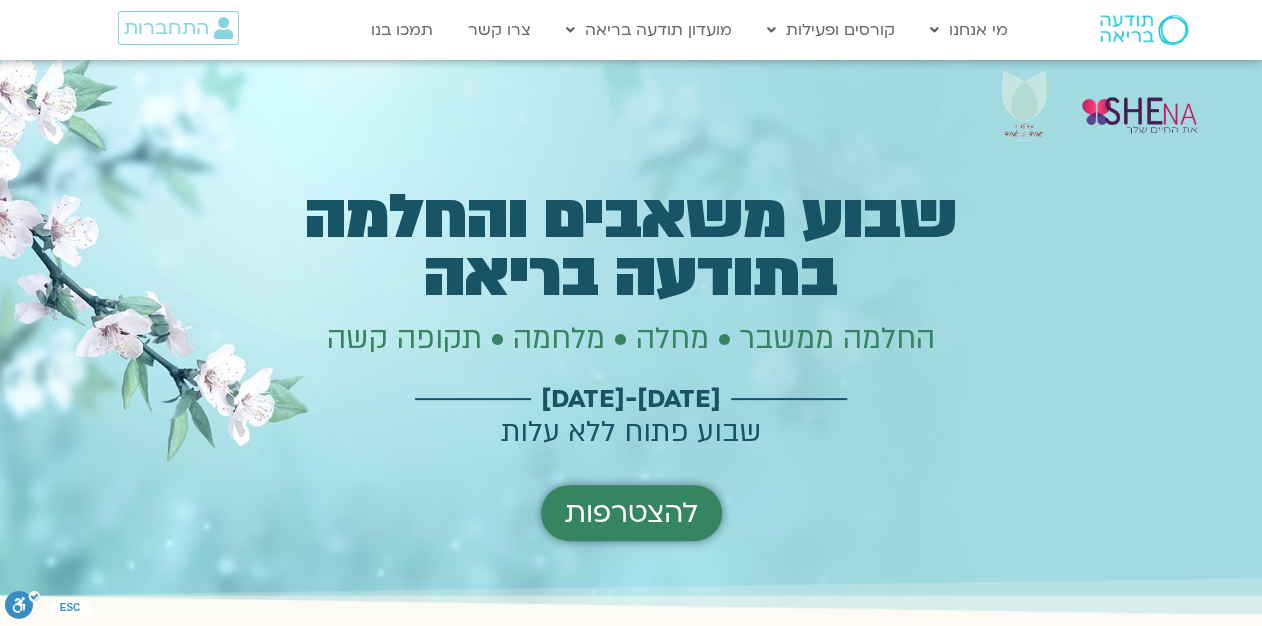 scroll, scrollTop: 633, scrollLeft: 0, axis: vertical 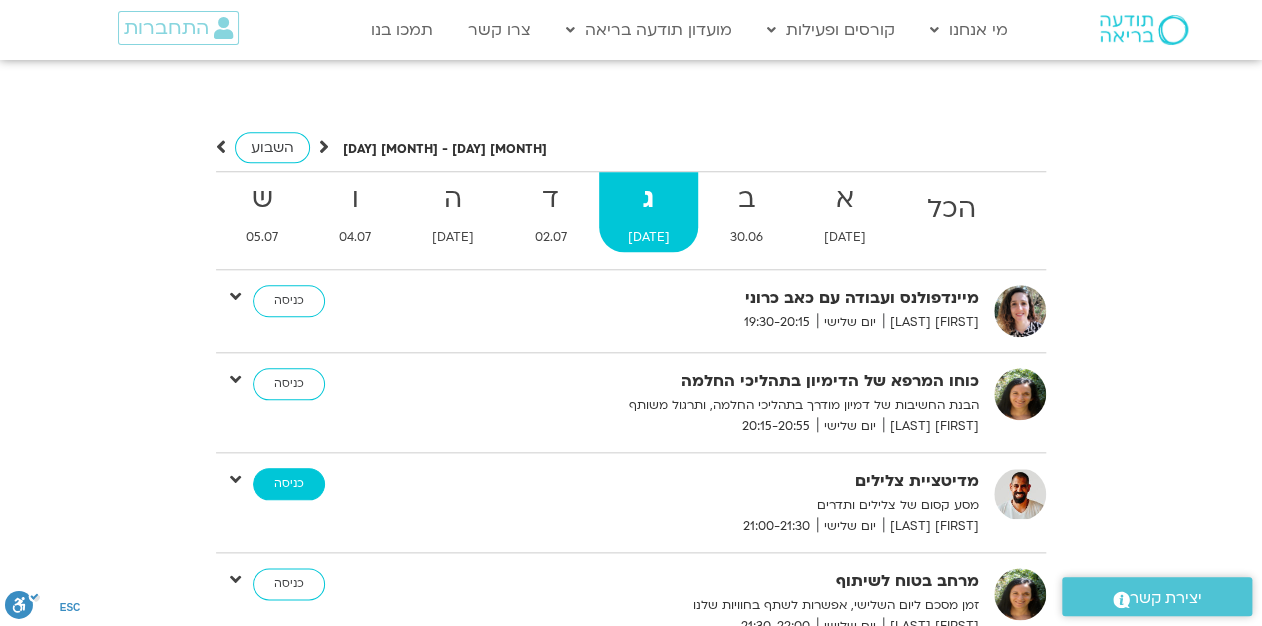 click on "כניסה" at bounding box center [289, 484] 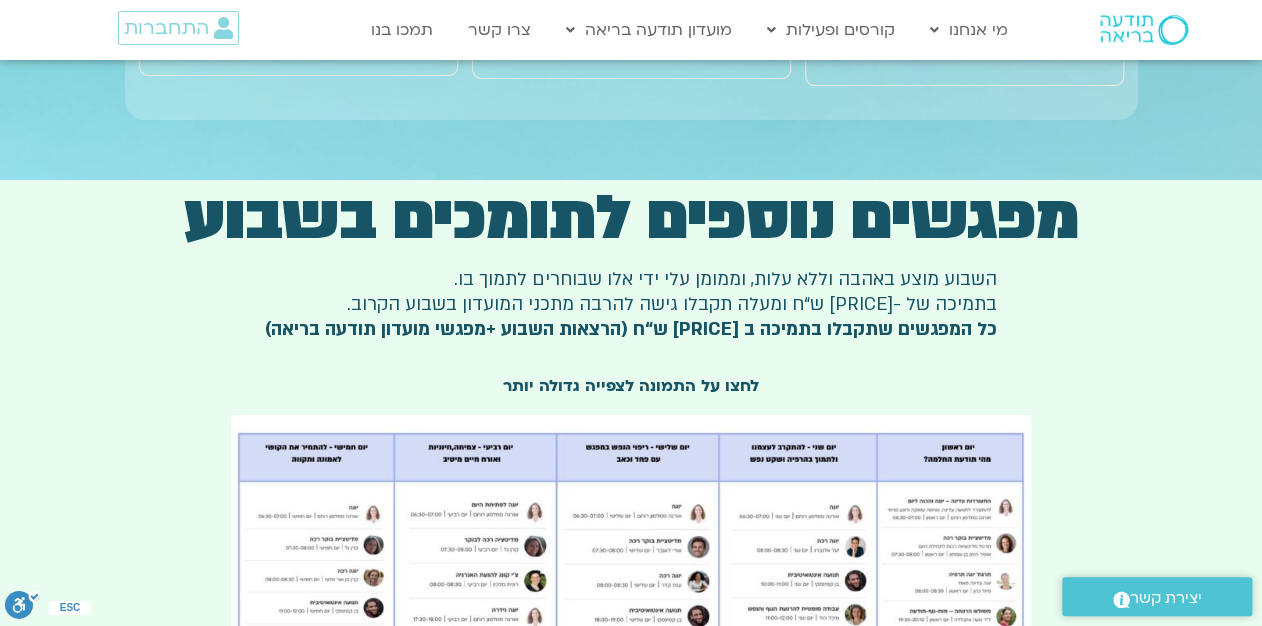 scroll, scrollTop: 3247, scrollLeft: 0, axis: vertical 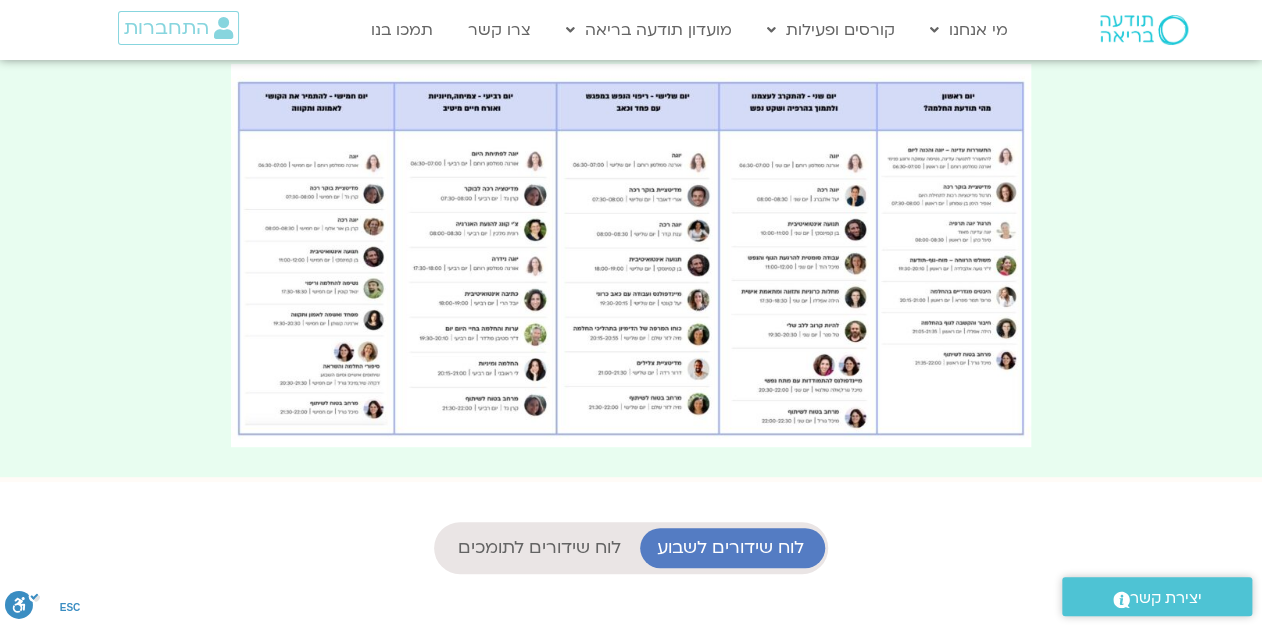 click on "לוח שידורים לתומכים" at bounding box center (539, 548) 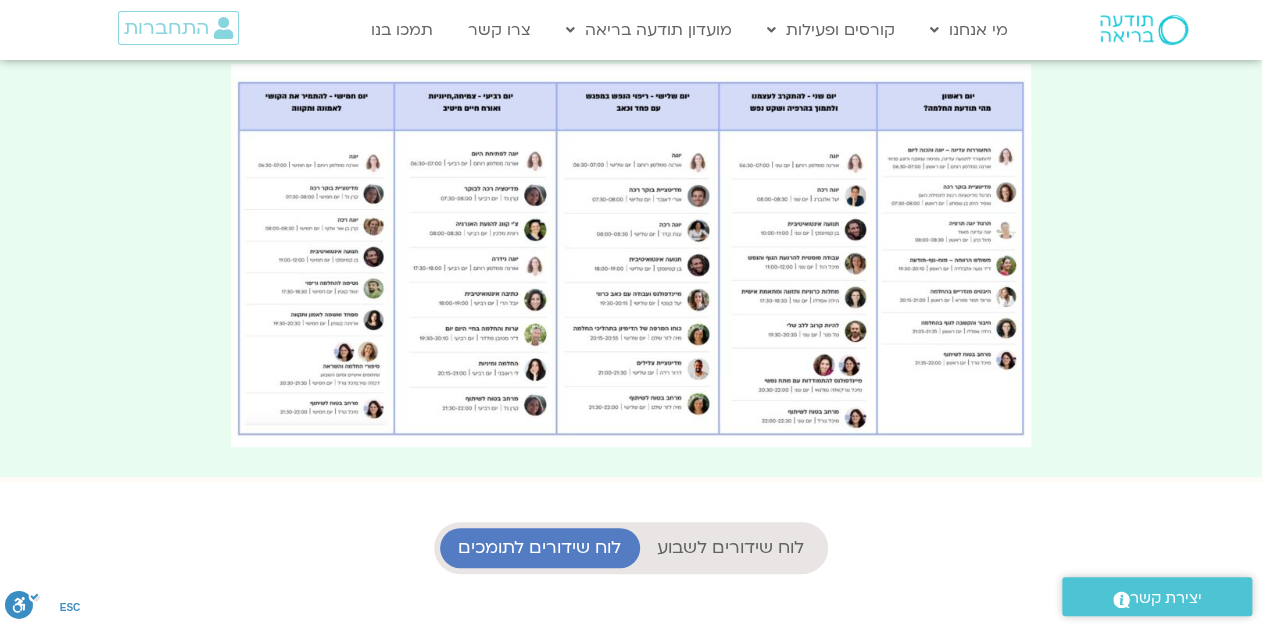 click on "לוח שידורים לתומכים" at bounding box center (539, 548) 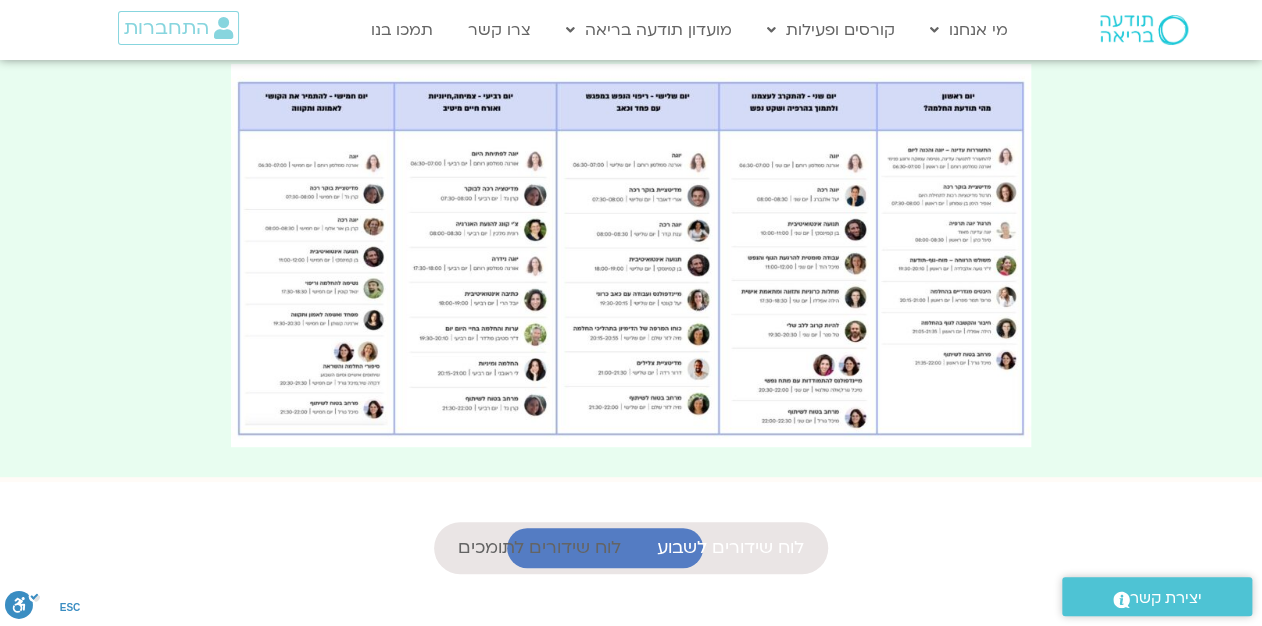 scroll, scrollTop: 754, scrollLeft: 0, axis: vertical 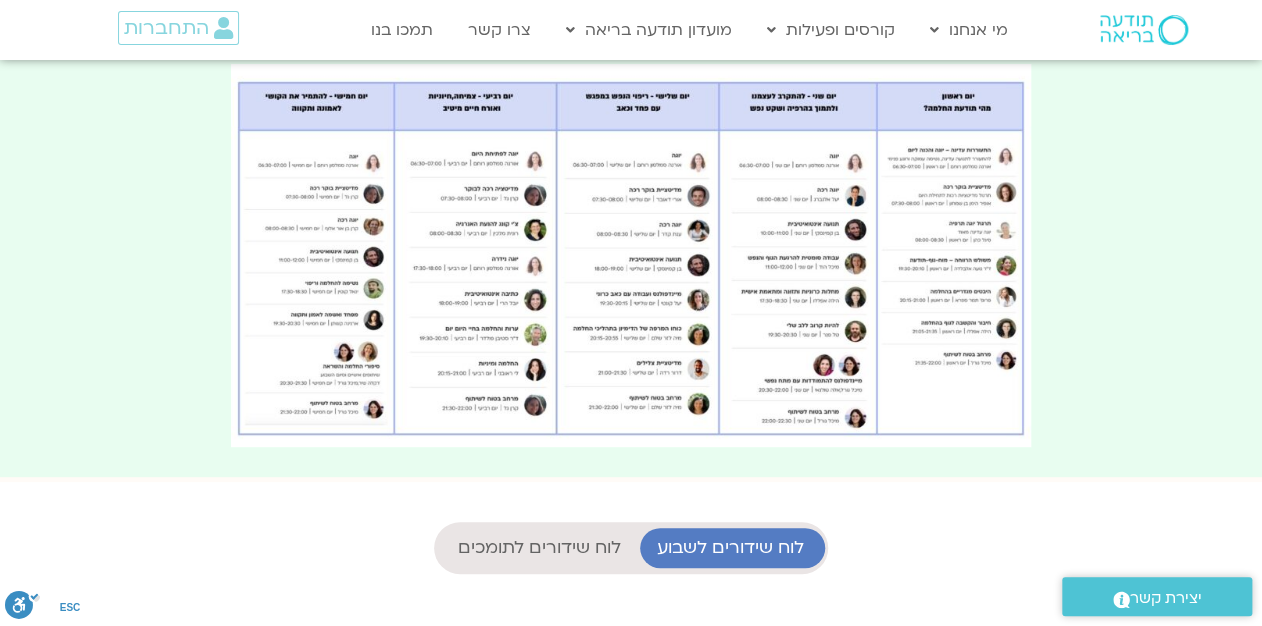 click on "לוח שידורים לתומכים" at bounding box center (539, 548) 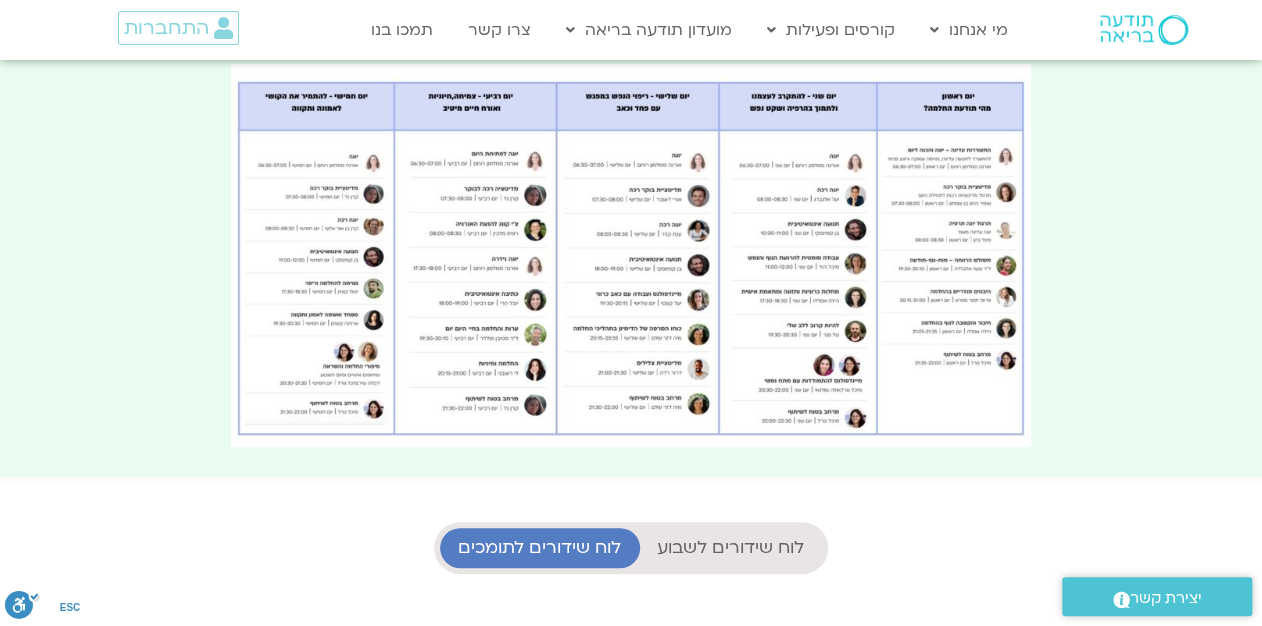 scroll, scrollTop: 3567, scrollLeft: 0, axis: vertical 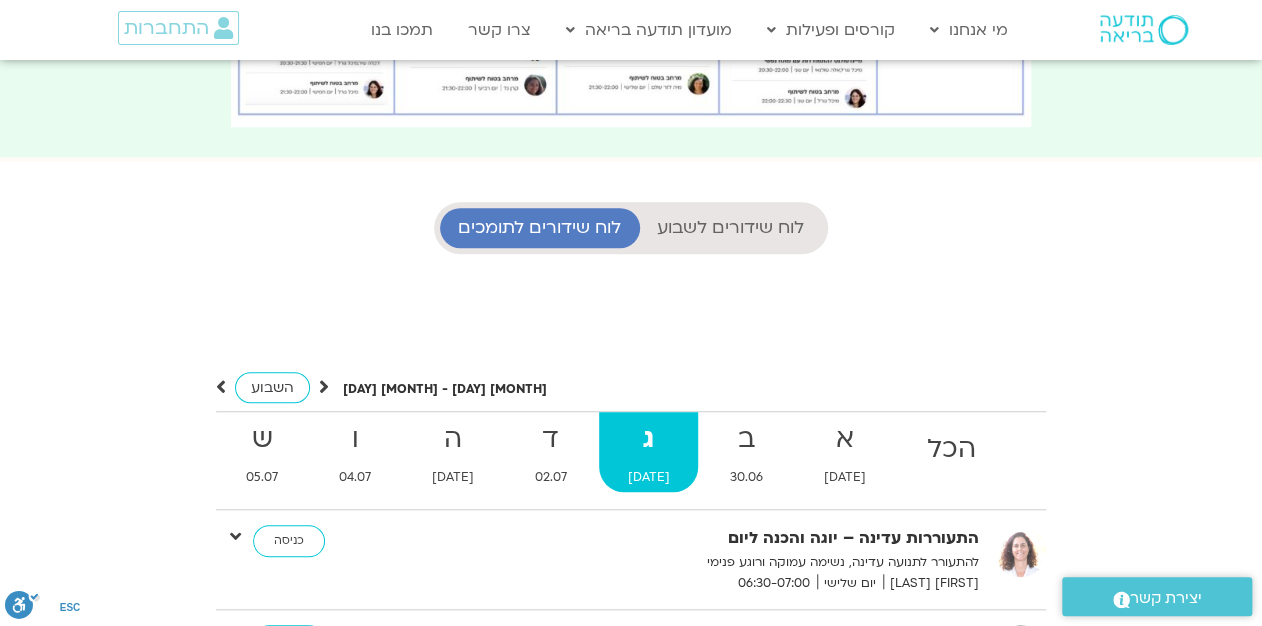 click on "[DATE]" at bounding box center [648, 477] 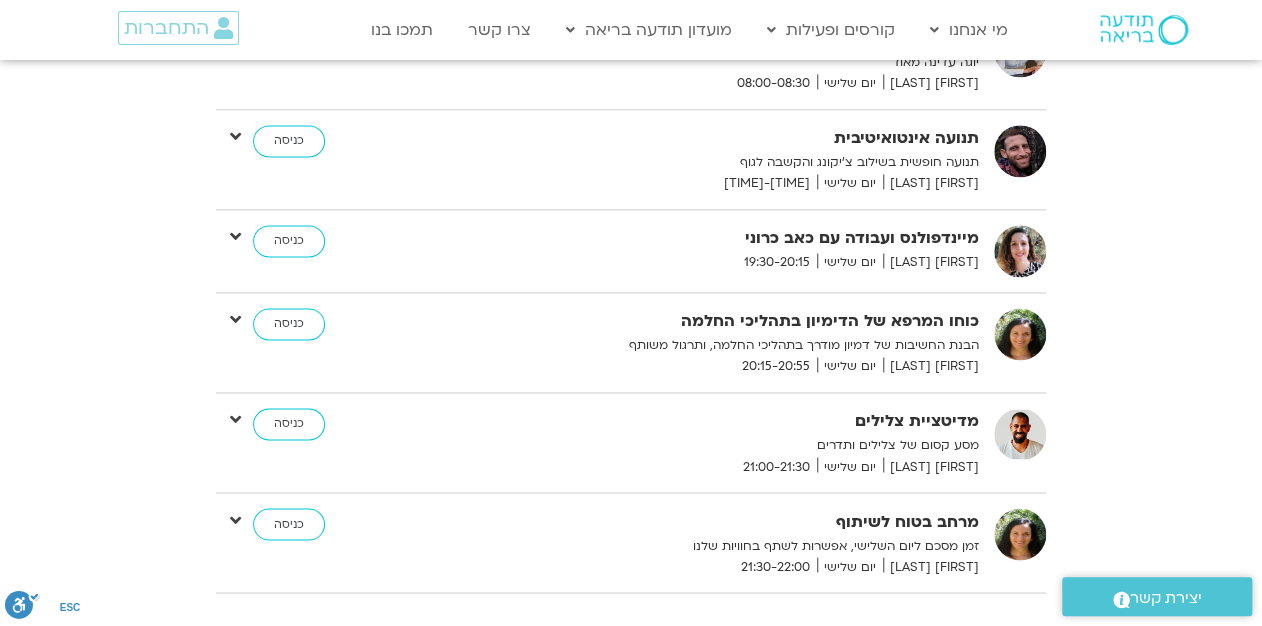 scroll, scrollTop: 4367, scrollLeft: 0, axis: vertical 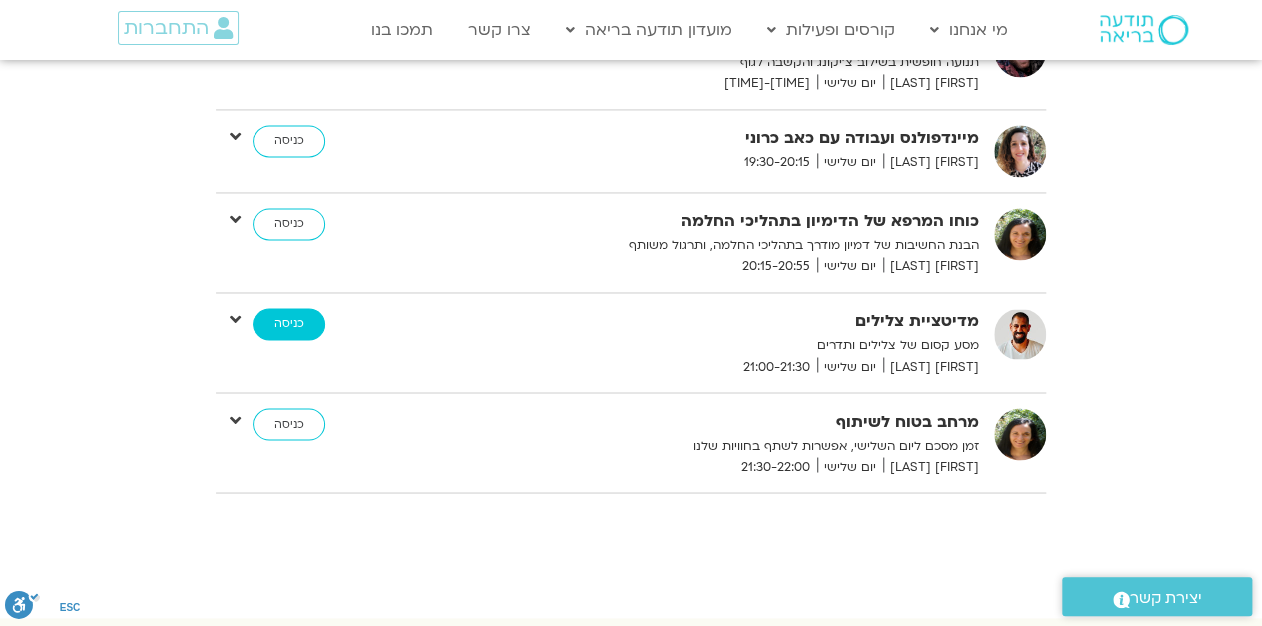 click on "כניסה" at bounding box center [289, 324] 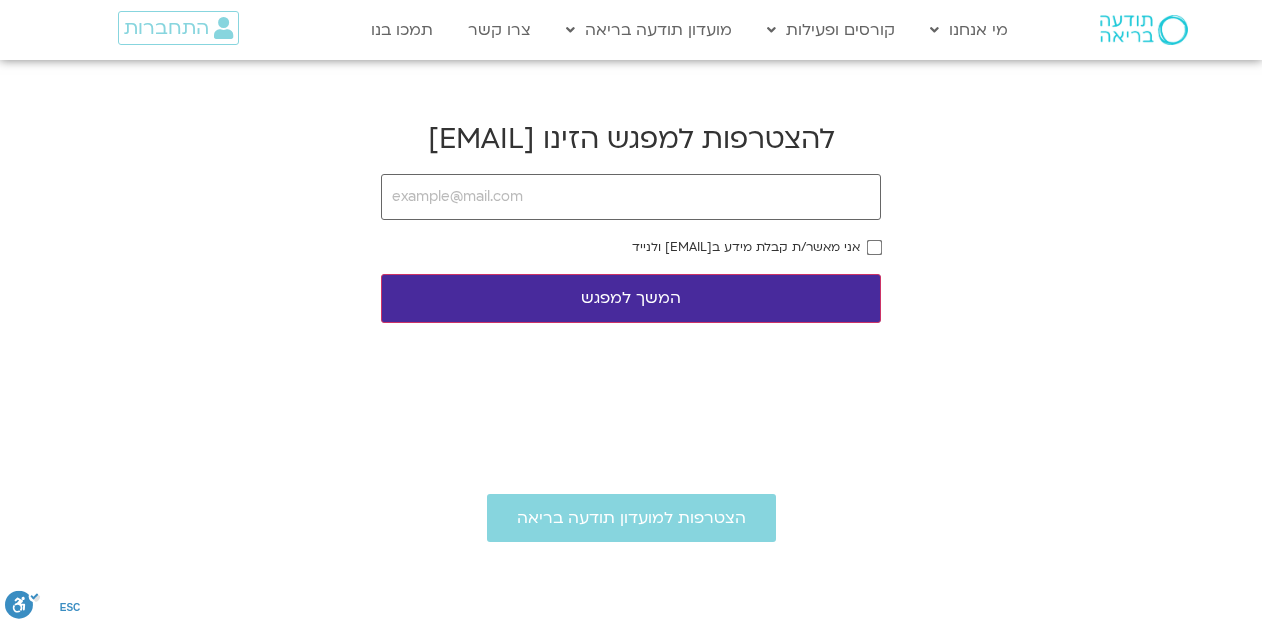 scroll, scrollTop: 0, scrollLeft: 0, axis: both 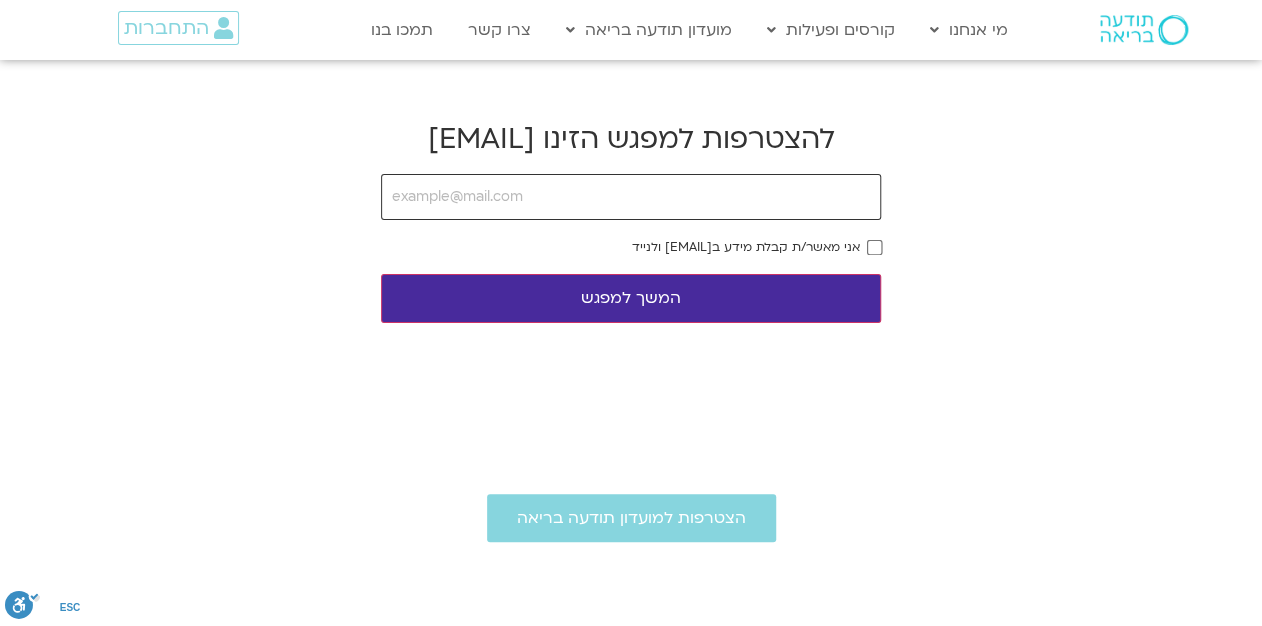 click at bounding box center [631, 197] 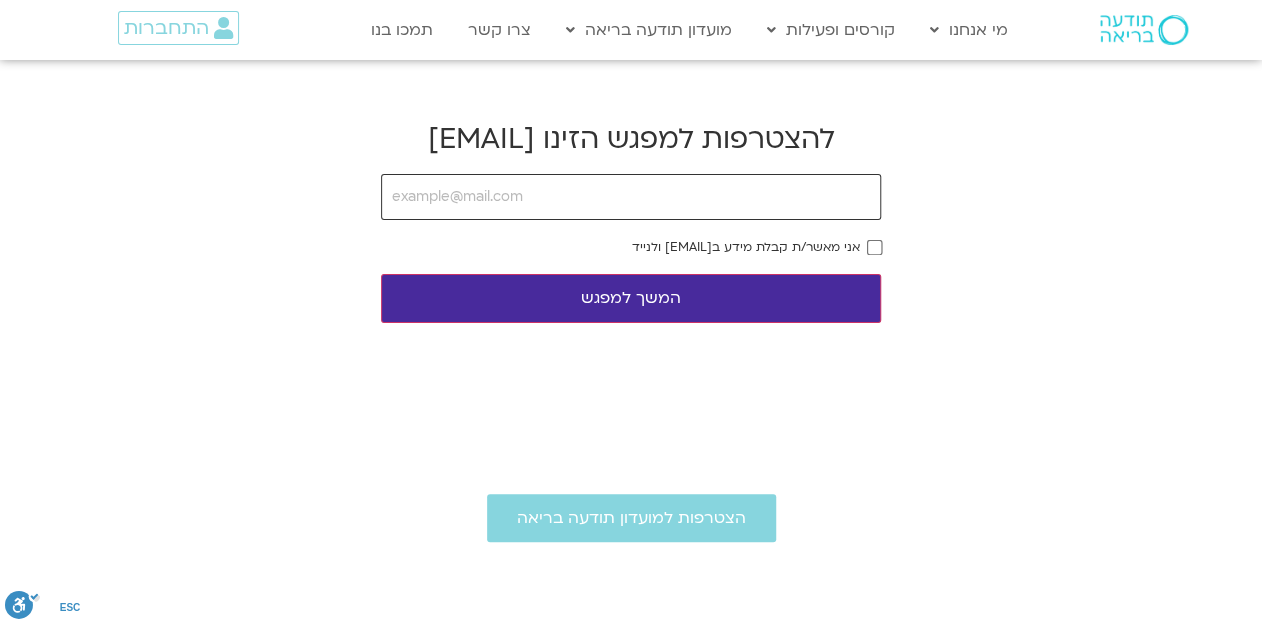 type on "[EMAIL]" 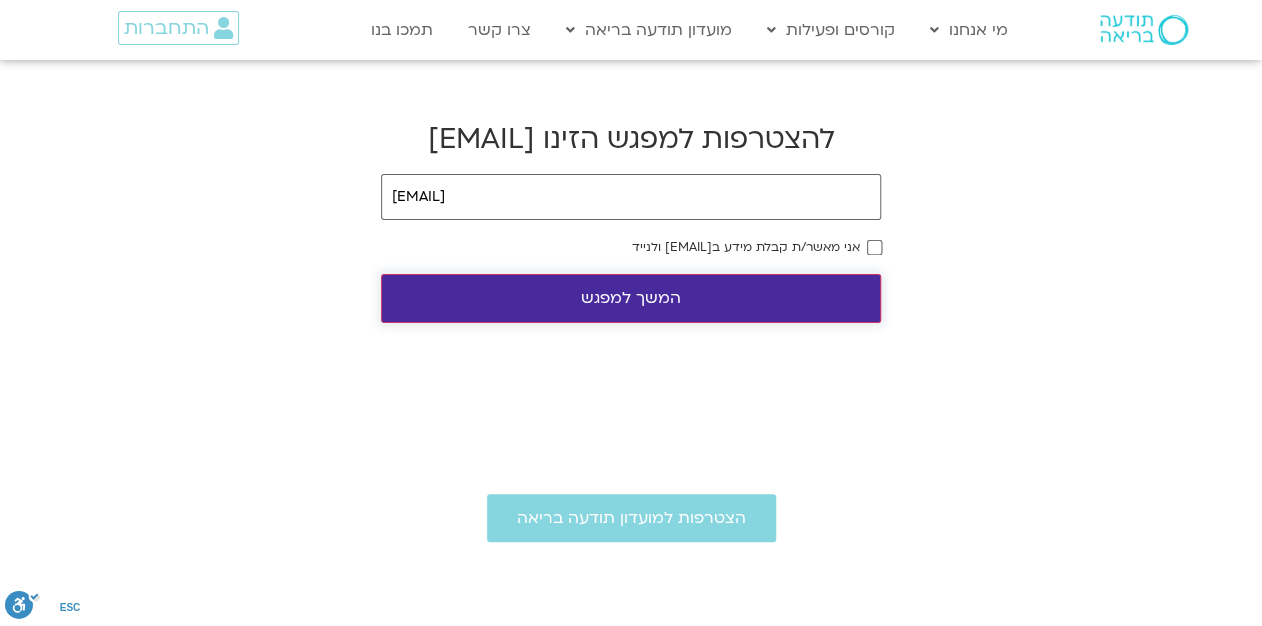 click on "המשך למפגש" at bounding box center (631, 298) 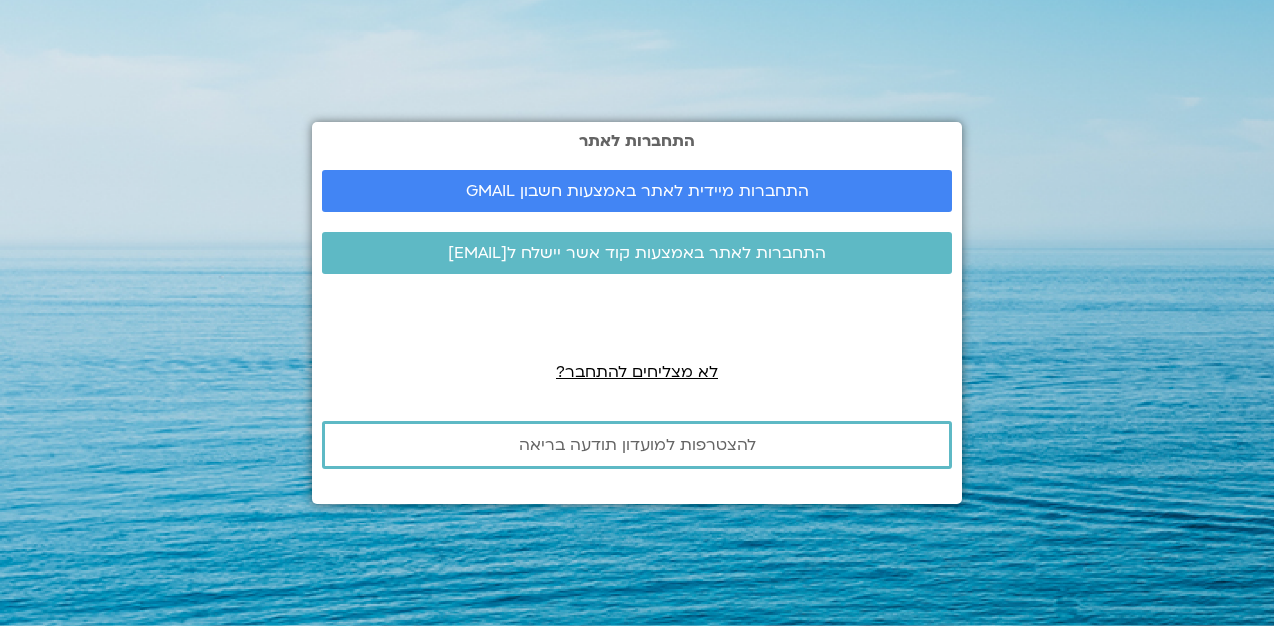 scroll, scrollTop: 0, scrollLeft: 0, axis: both 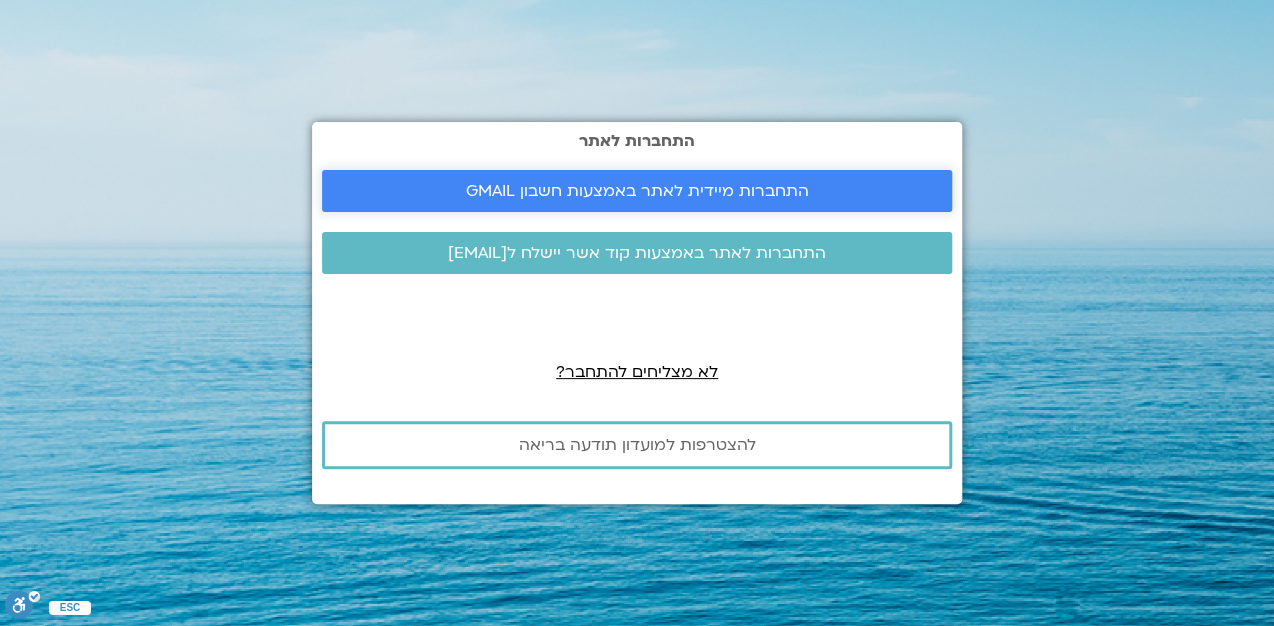 click on "התחברות מיידית לאתר באמצעות חשבון GMAIL" at bounding box center [637, 191] 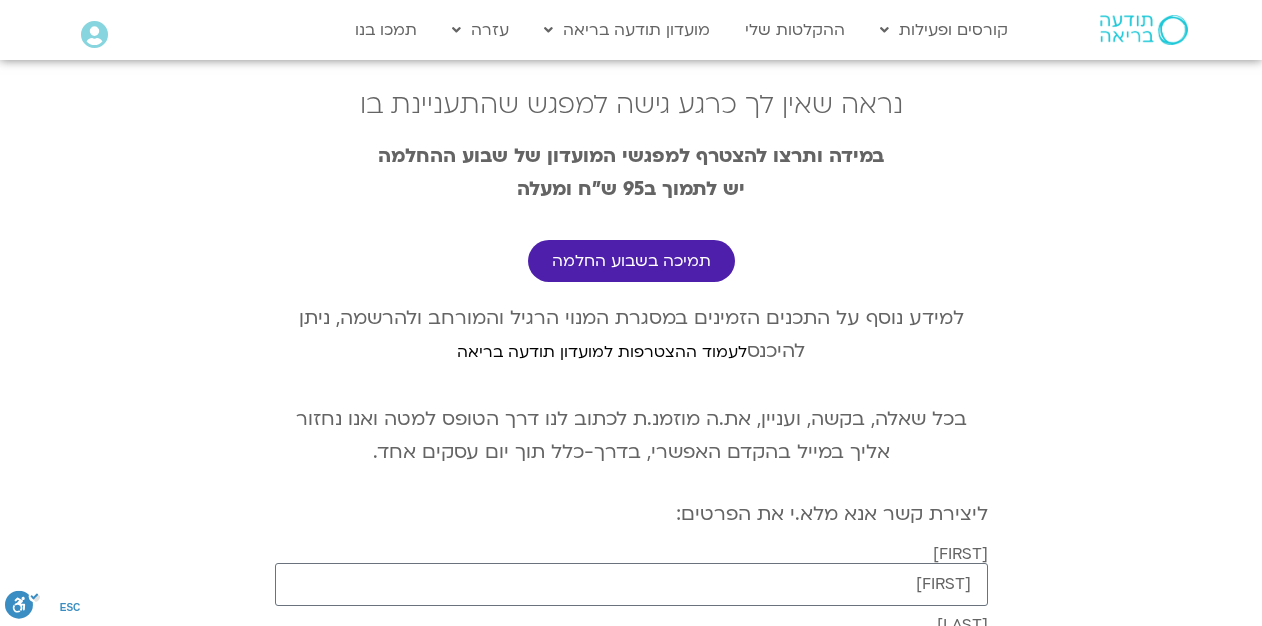 scroll, scrollTop: 0, scrollLeft: 0, axis: both 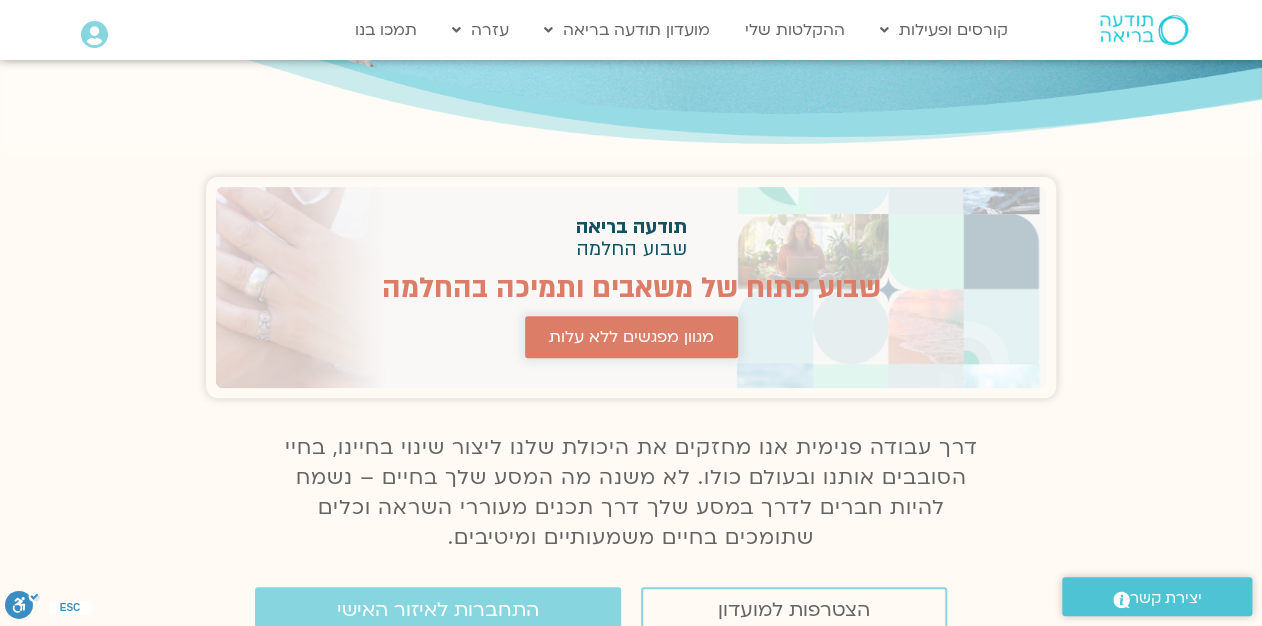 click on "מגוון מפגשים ללא עלות" at bounding box center [631, 337] 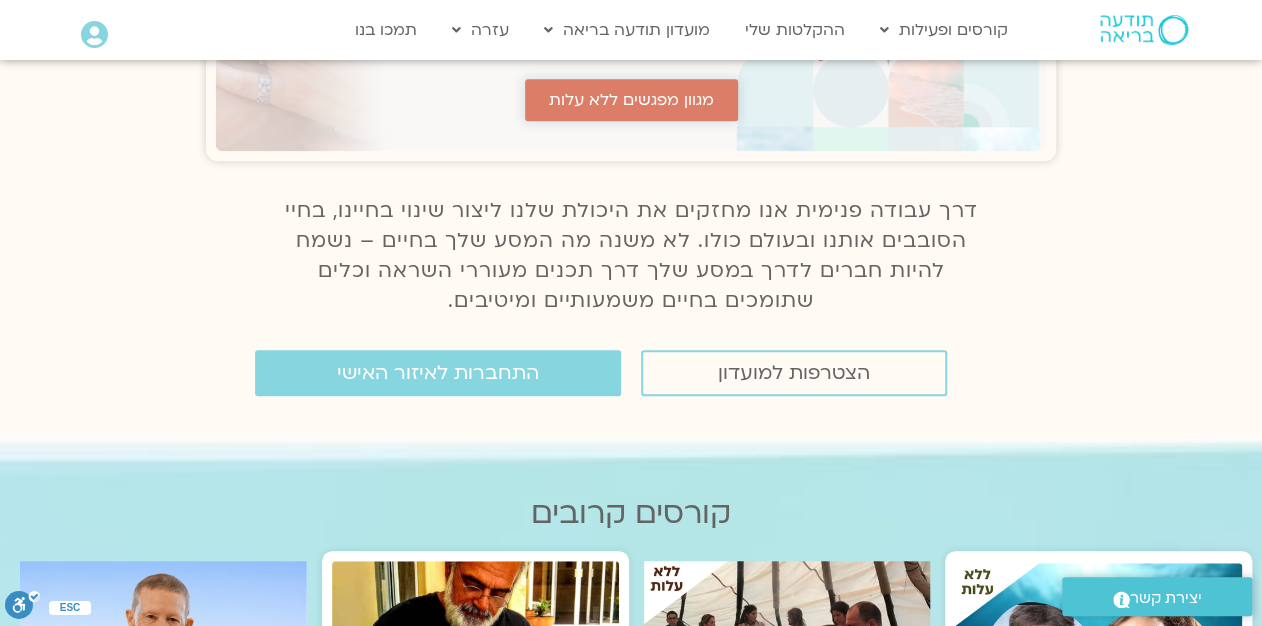 scroll, scrollTop: 400, scrollLeft: 0, axis: vertical 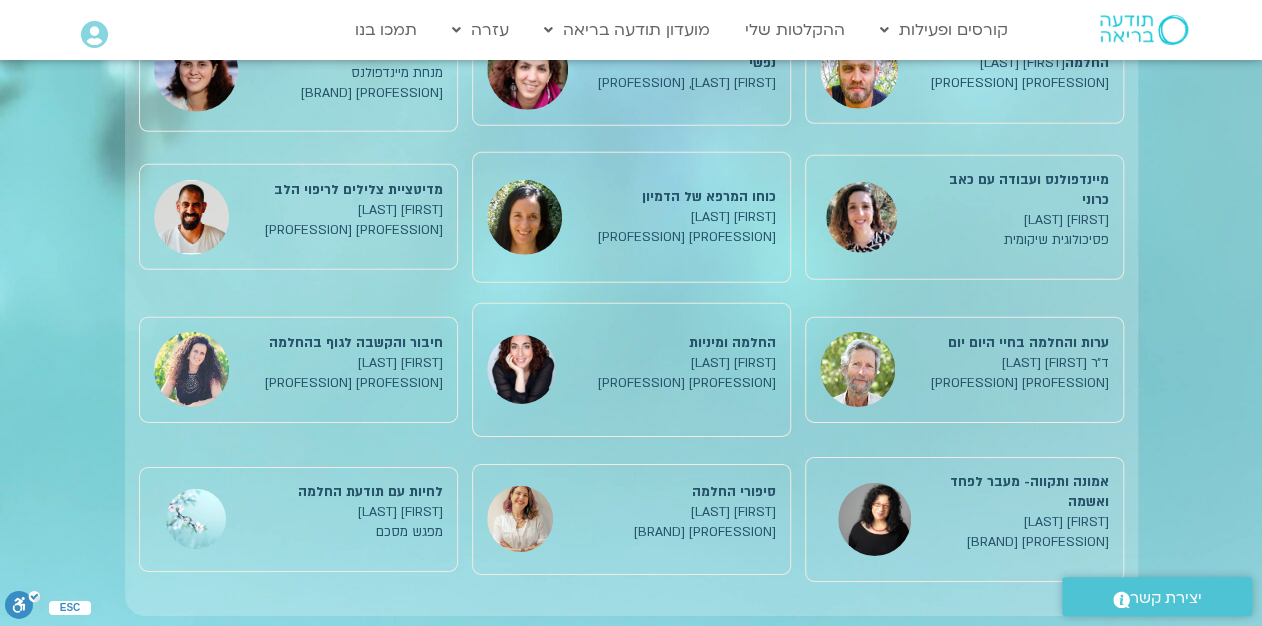 click on "[FIRST] [LAST] [PROFESSION] [PROFESSION]" at bounding box center [675, 217] 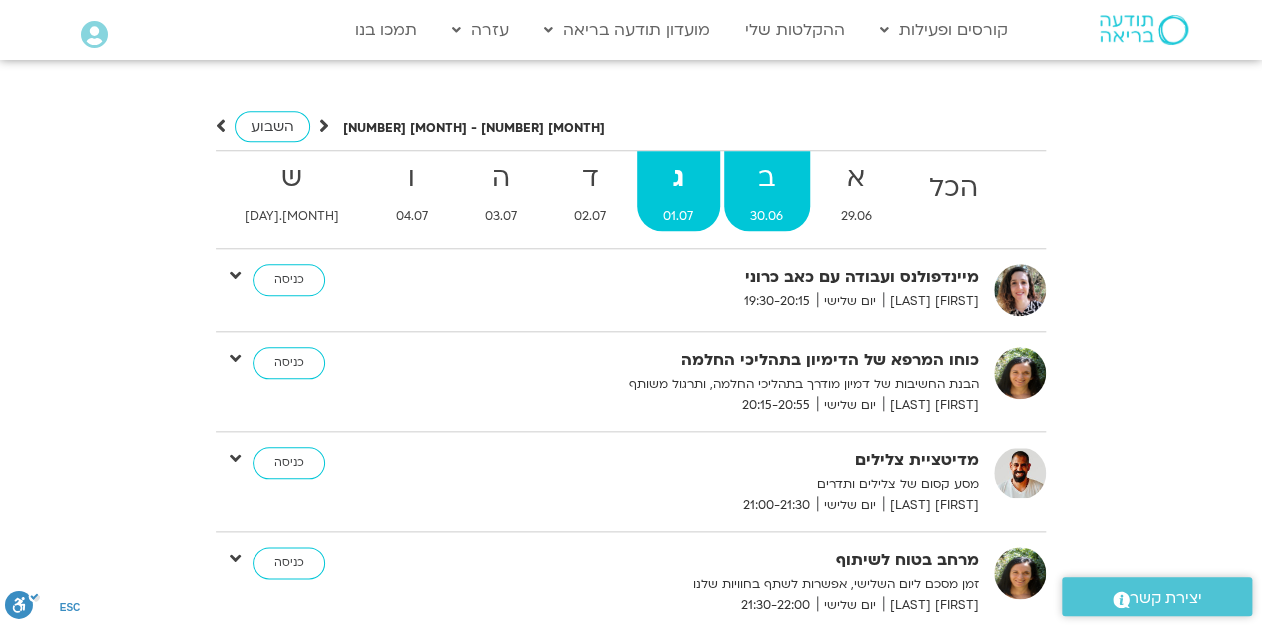 scroll, scrollTop: 3920, scrollLeft: 0, axis: vertical 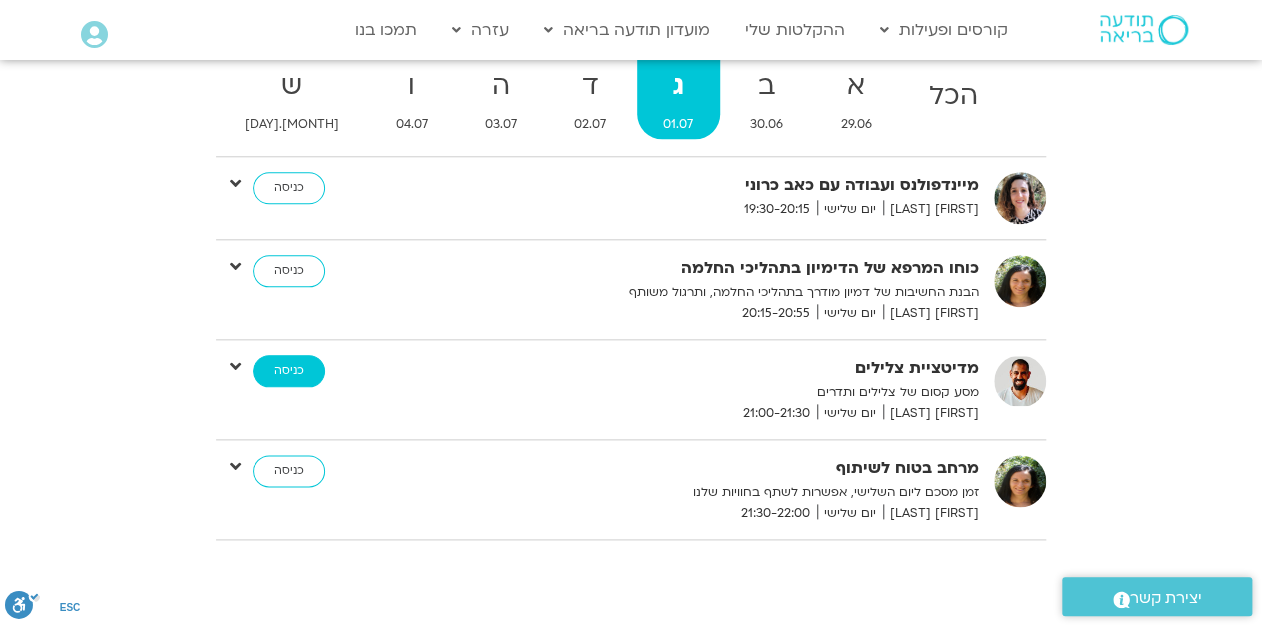 click on "כניסה" at bounding box center (289, 371) 